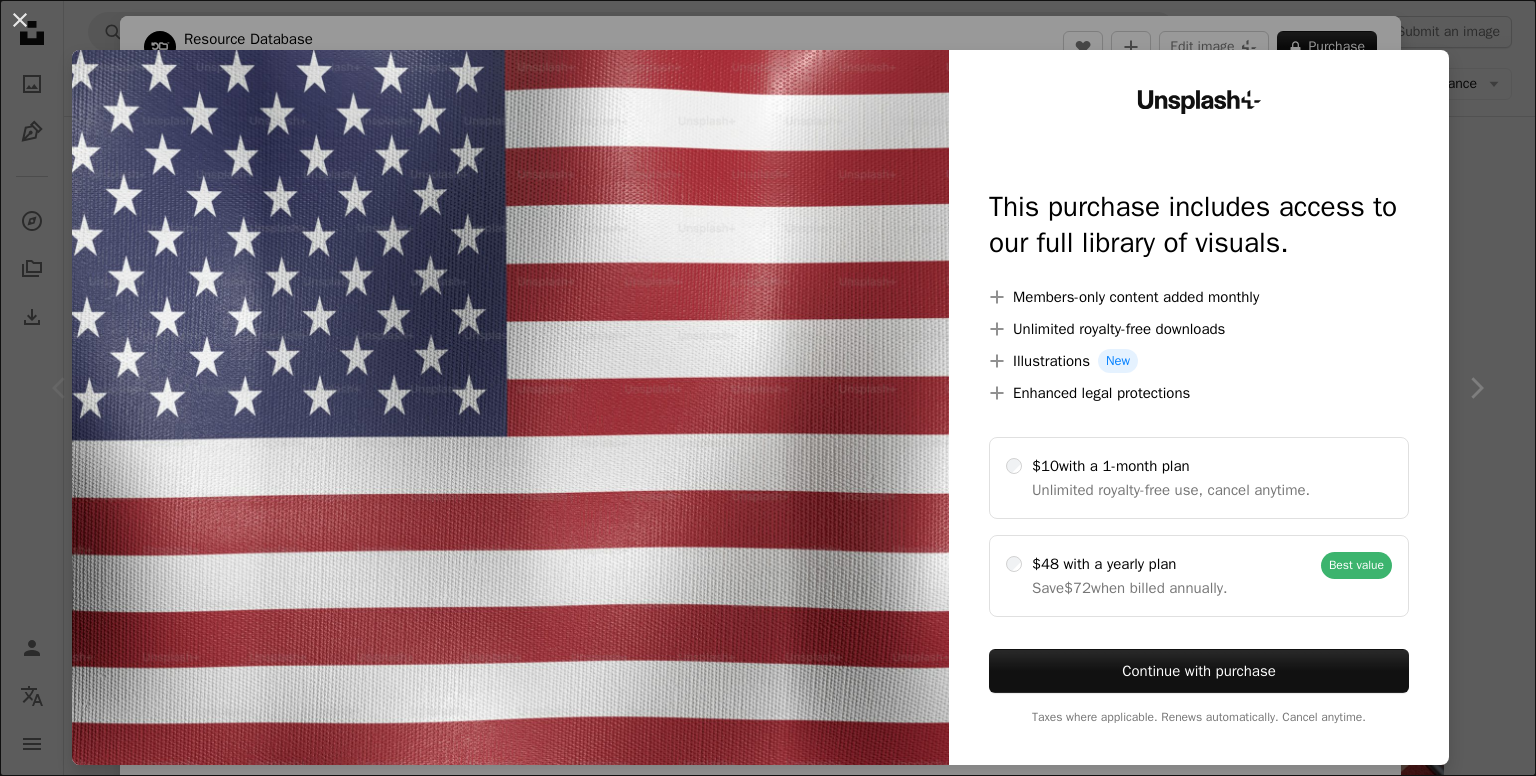 scroll, scrollTop: 500, scrollLeft: 0, axis: vertical 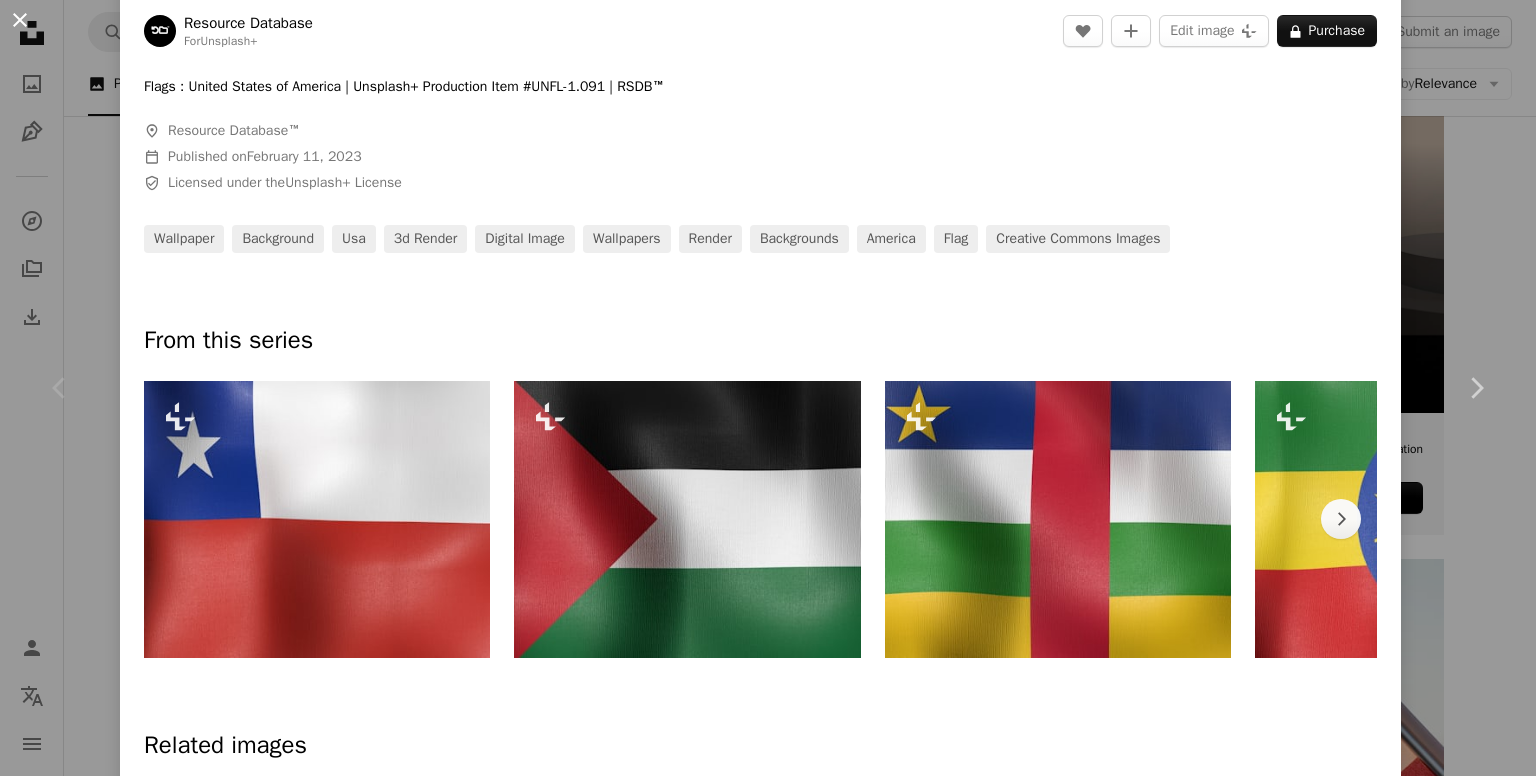 click on "An X shape" at bounding box center (20, 20) 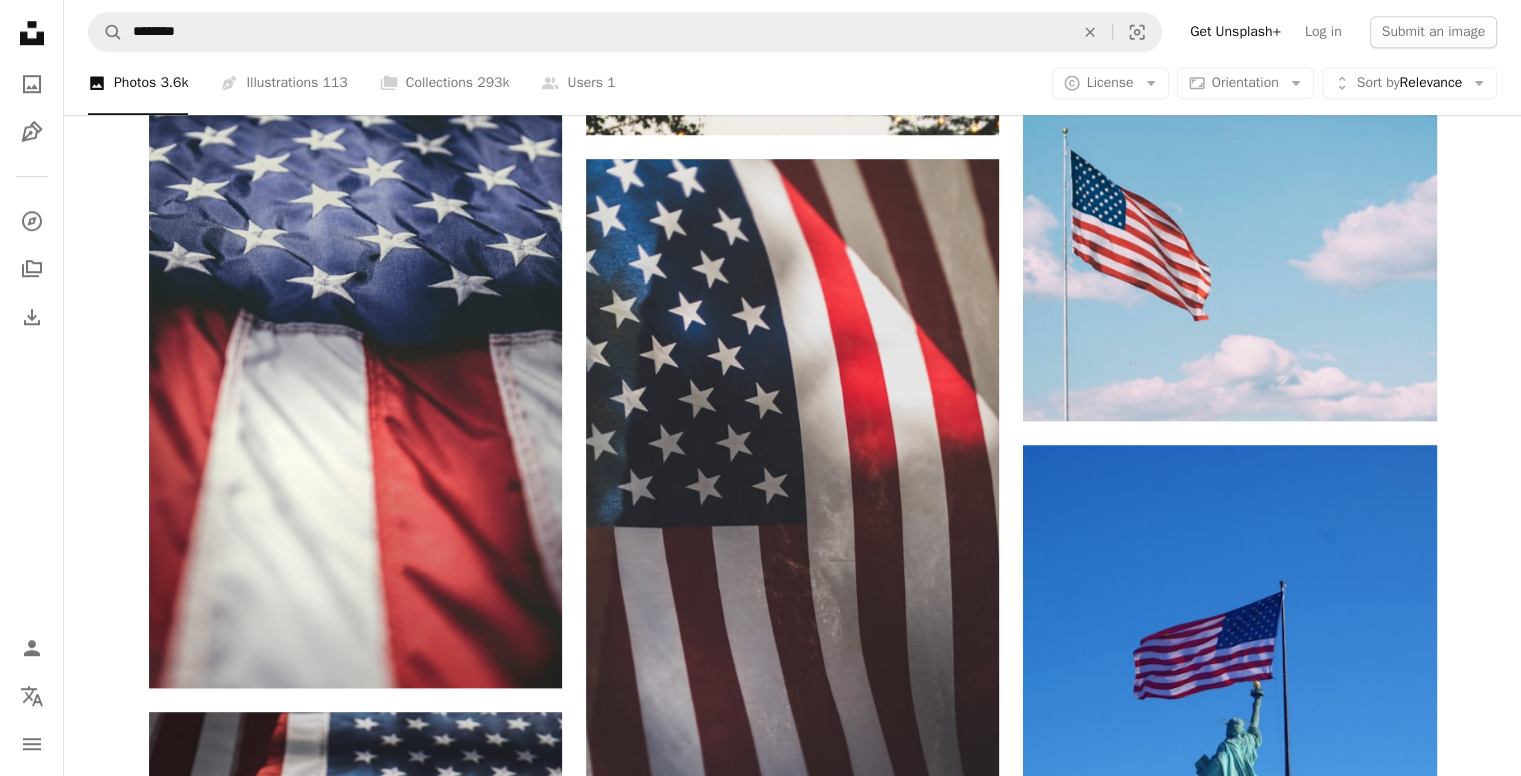scroll, scrollTop: 1700, scrollLeft: 0, axis: vertical 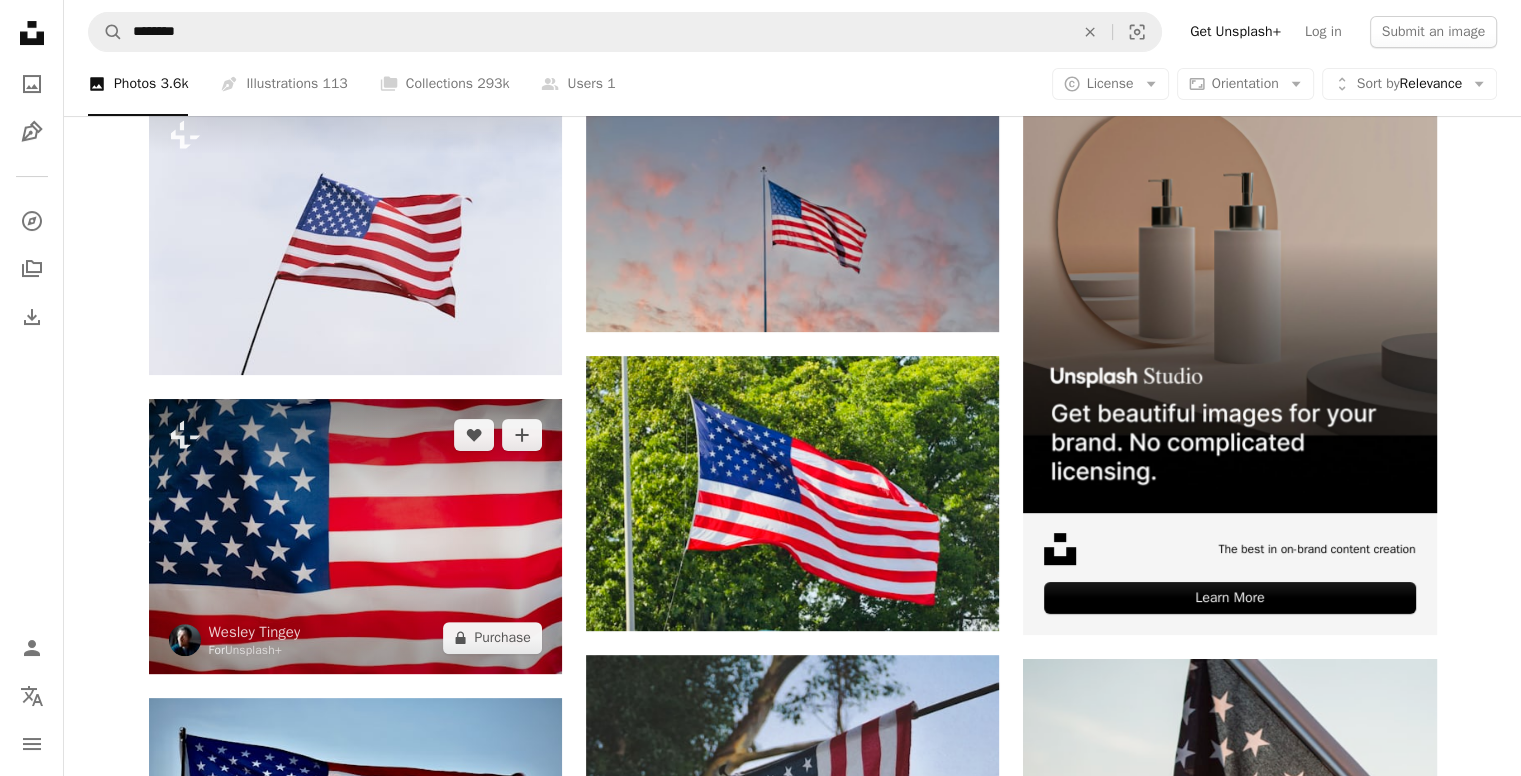 click at bounding box center (355, 536) 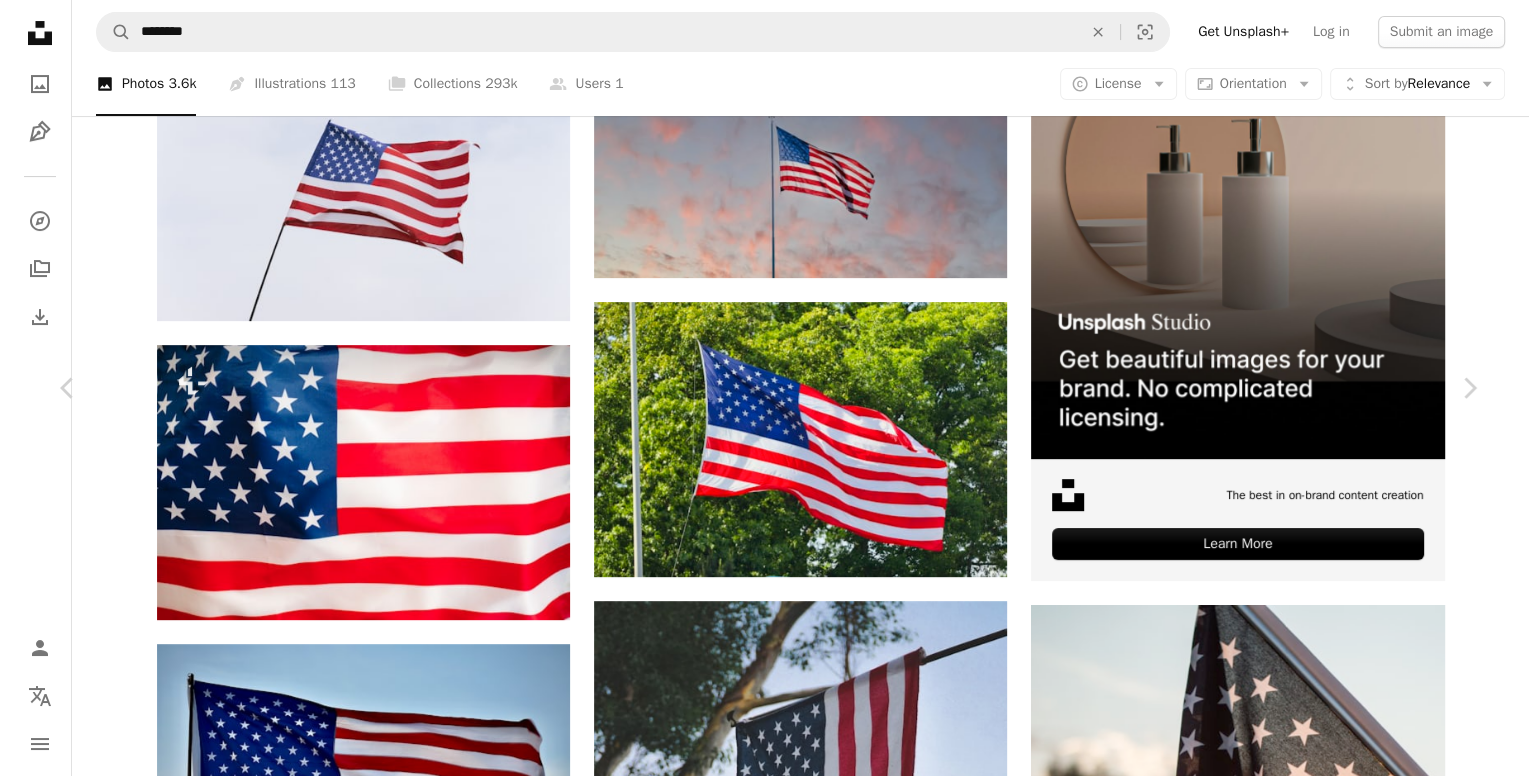 scroll, scrollTop: 500, scrollLeft: 0, axis: vertical 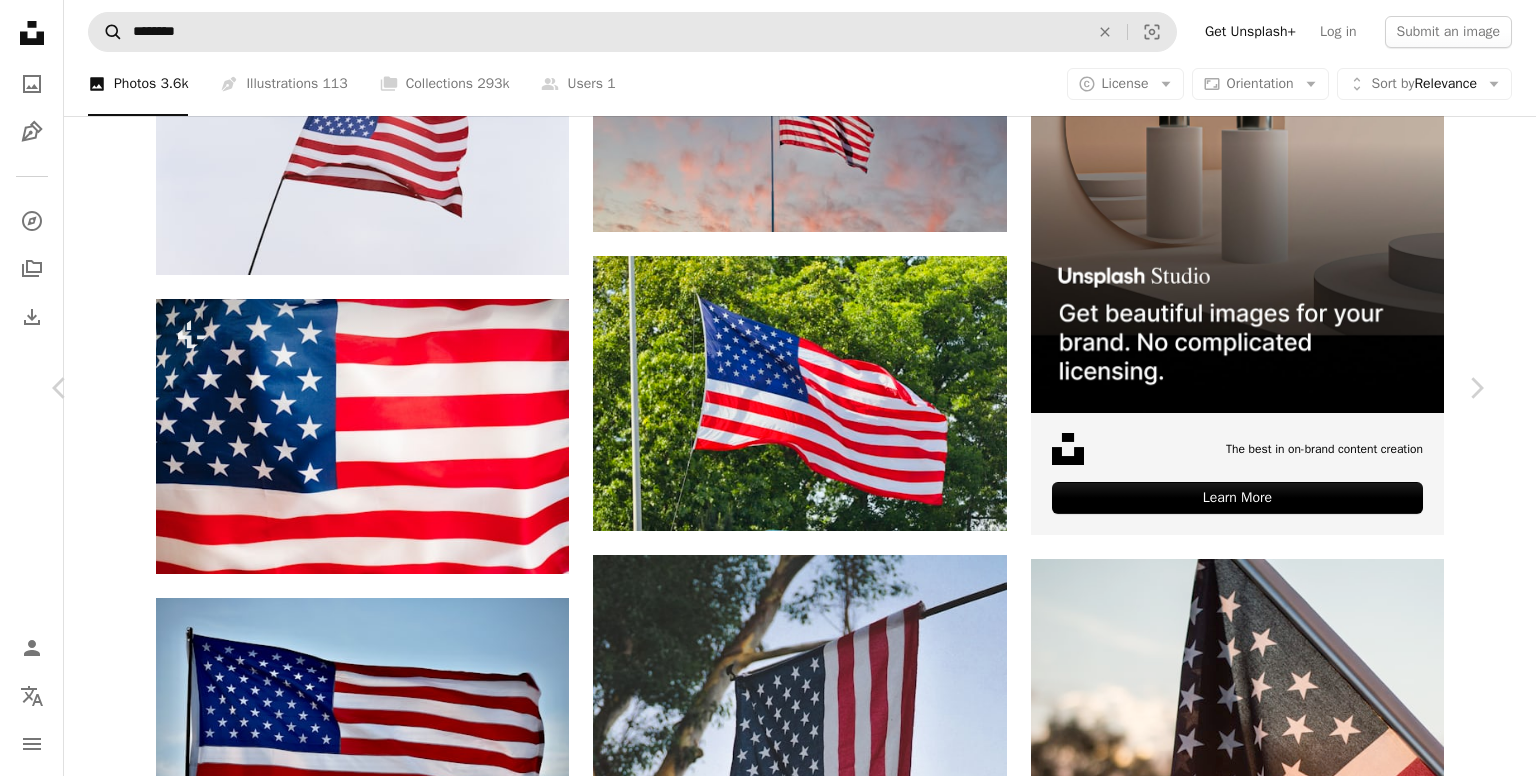 drag, startPoint x: 14, startPoint y: 27, endPoint x: 120, endPoint y: 33, distance: 106.16968 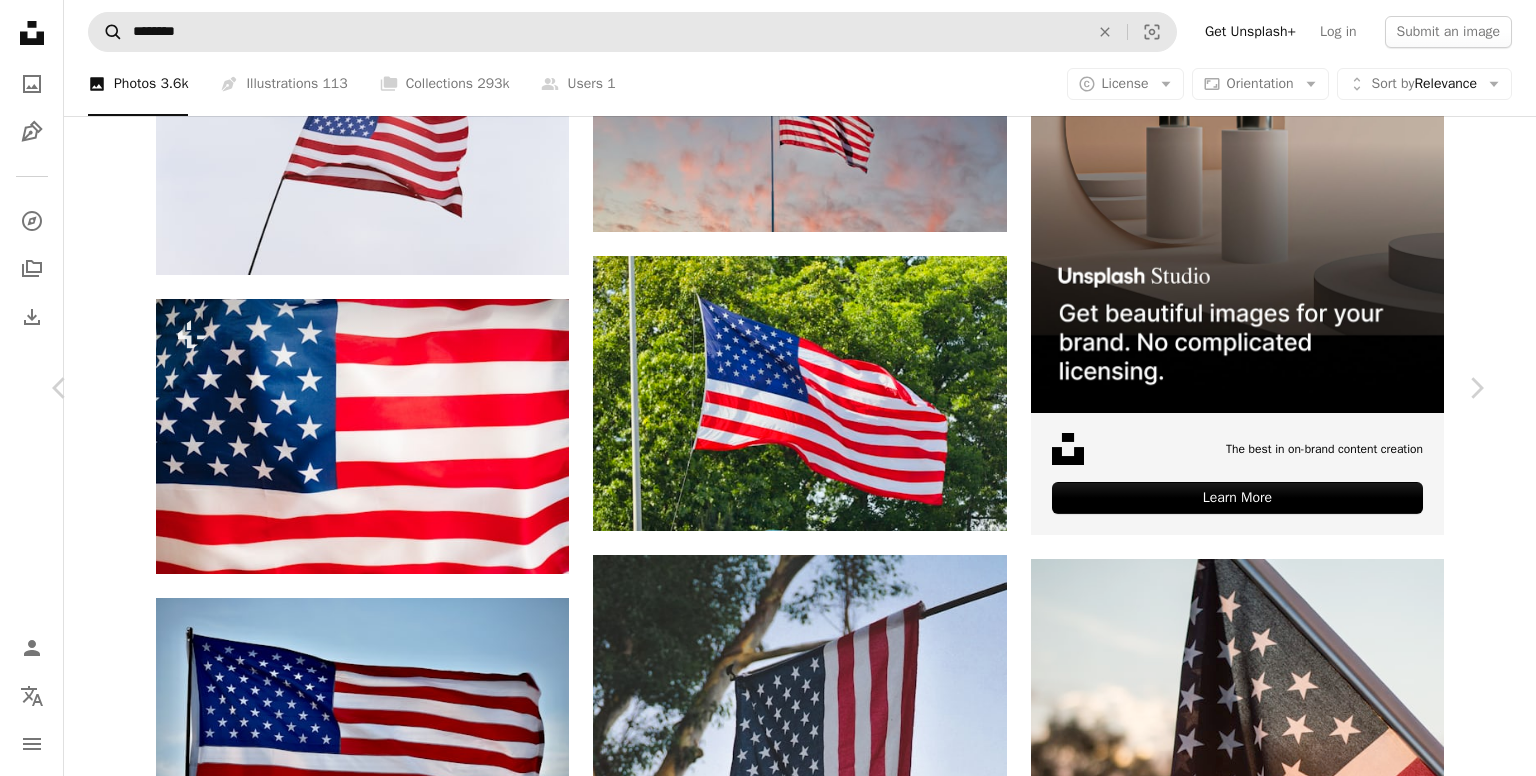 click on "An X shape" at bounding box center [20, 20] 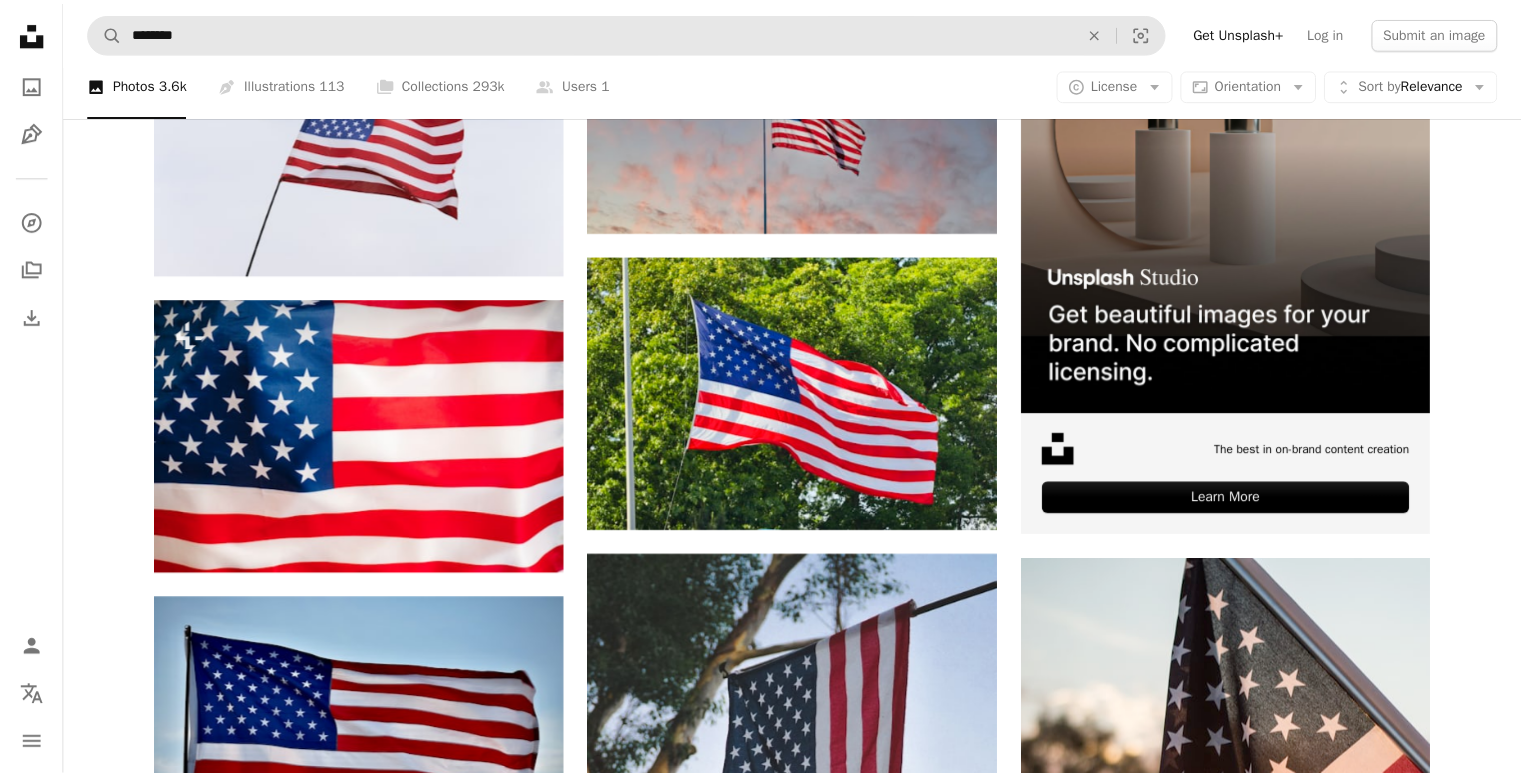 scroll, scrollTop: 400, scrollLeft: 0, axis: vertical 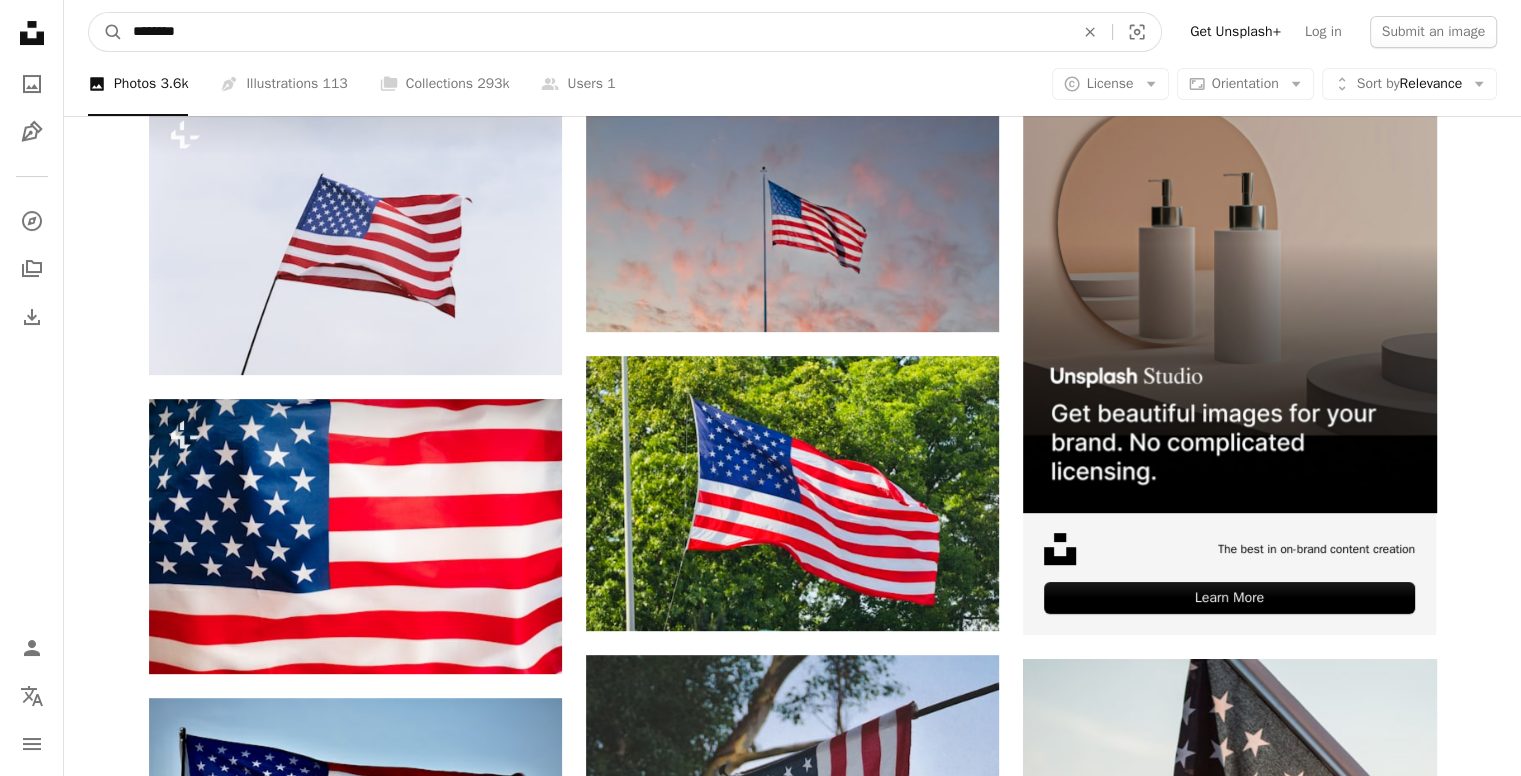 drag, startPoint x: 149, startPoint y: 29, endPoint x: 136, endPoint y: 27, distance: 13.152946 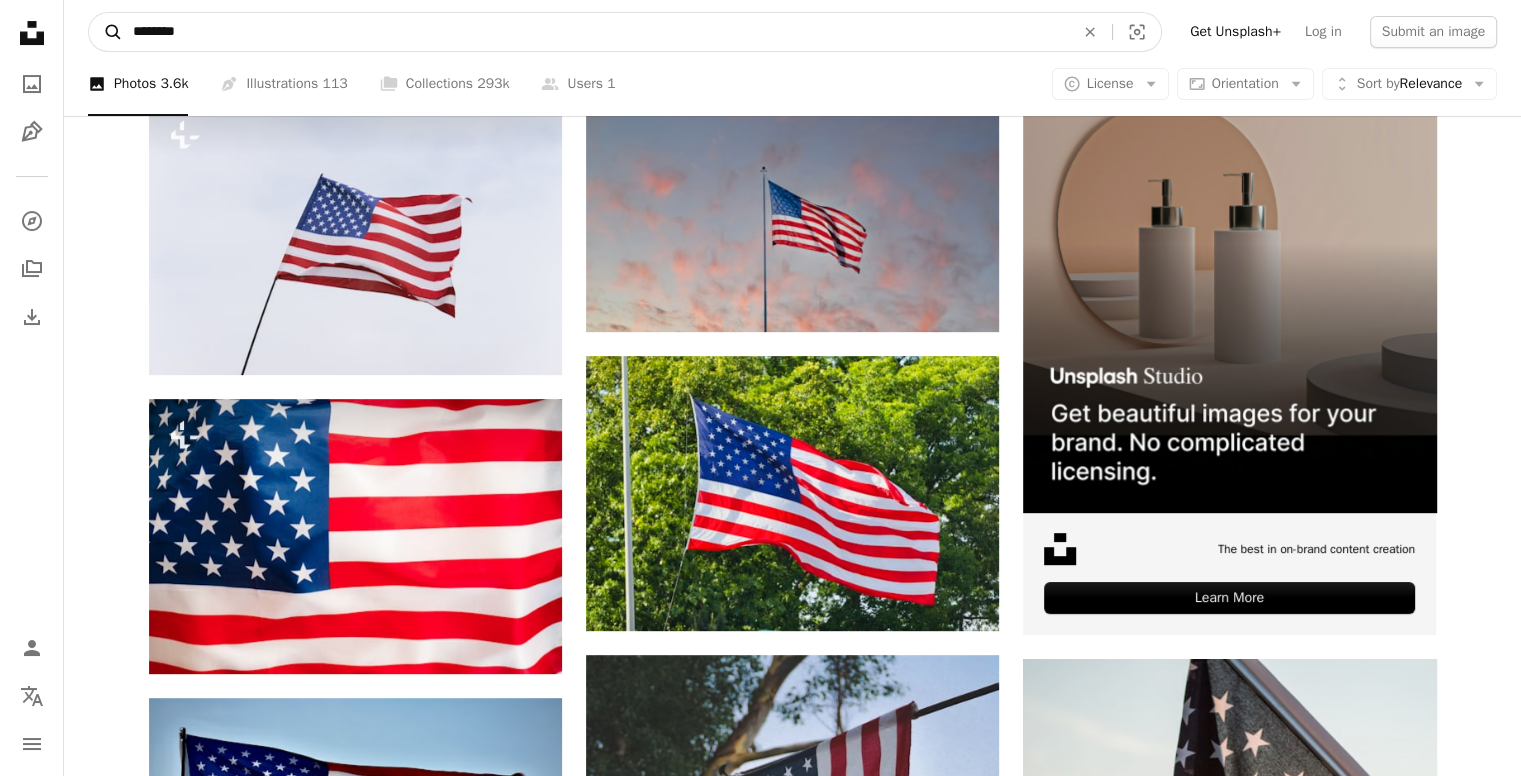 drag, startPoint x: 150, startPoint y: 35, endPoint x: 103, endPoint y: 37, distance: 47.042534 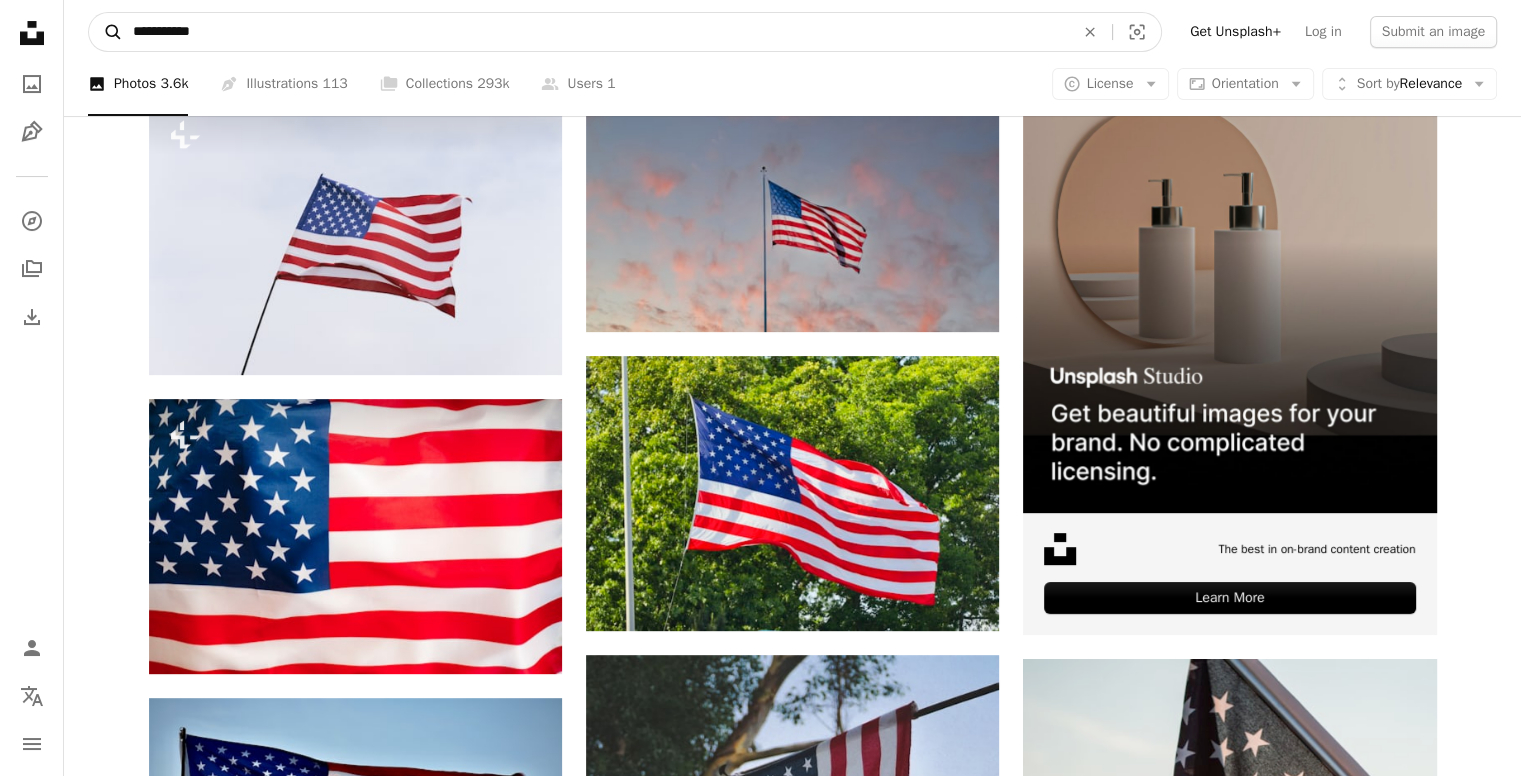 type on "**********" 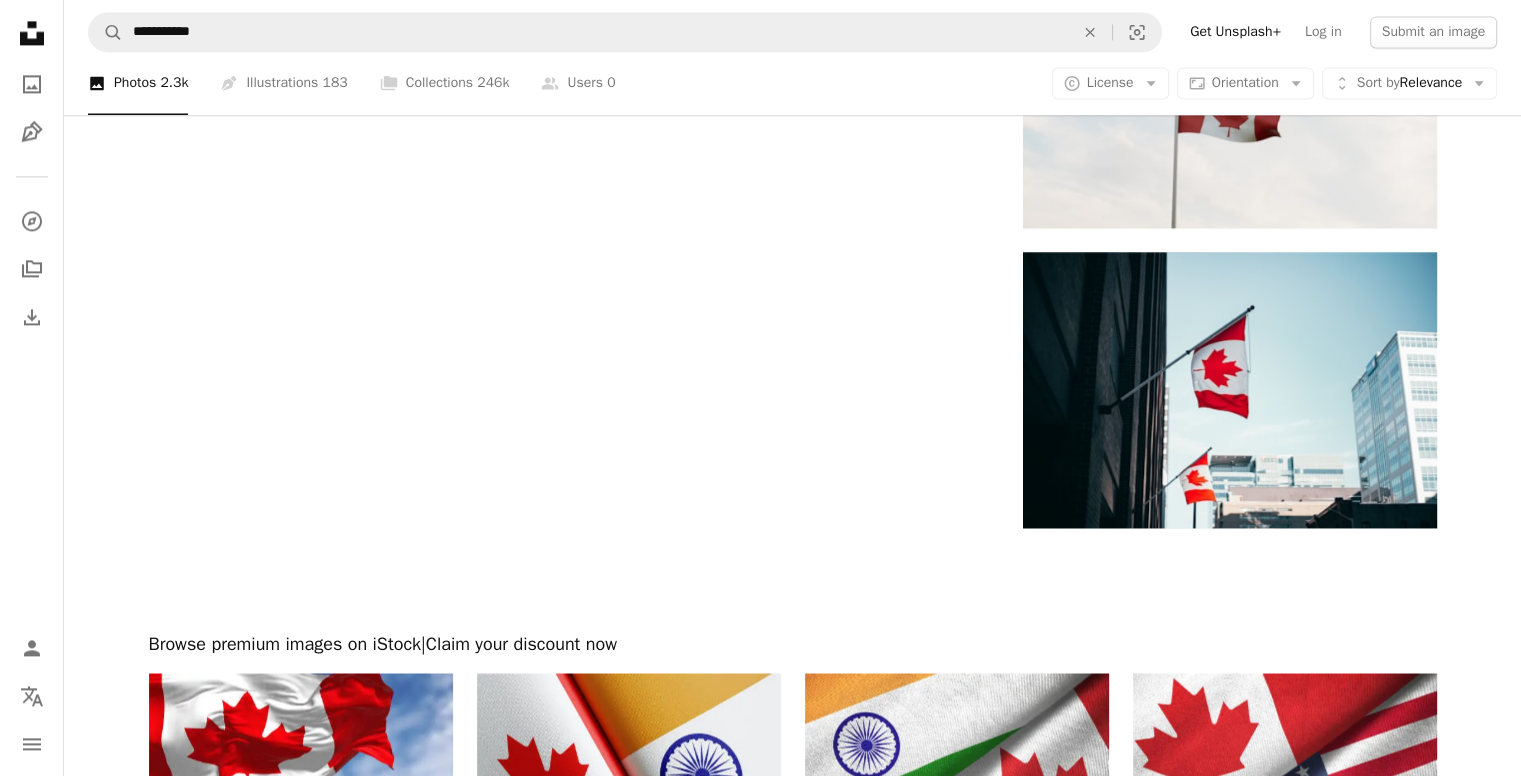 scroll, scrollTop: 3520, scrollLeft: 0, axis: vertical 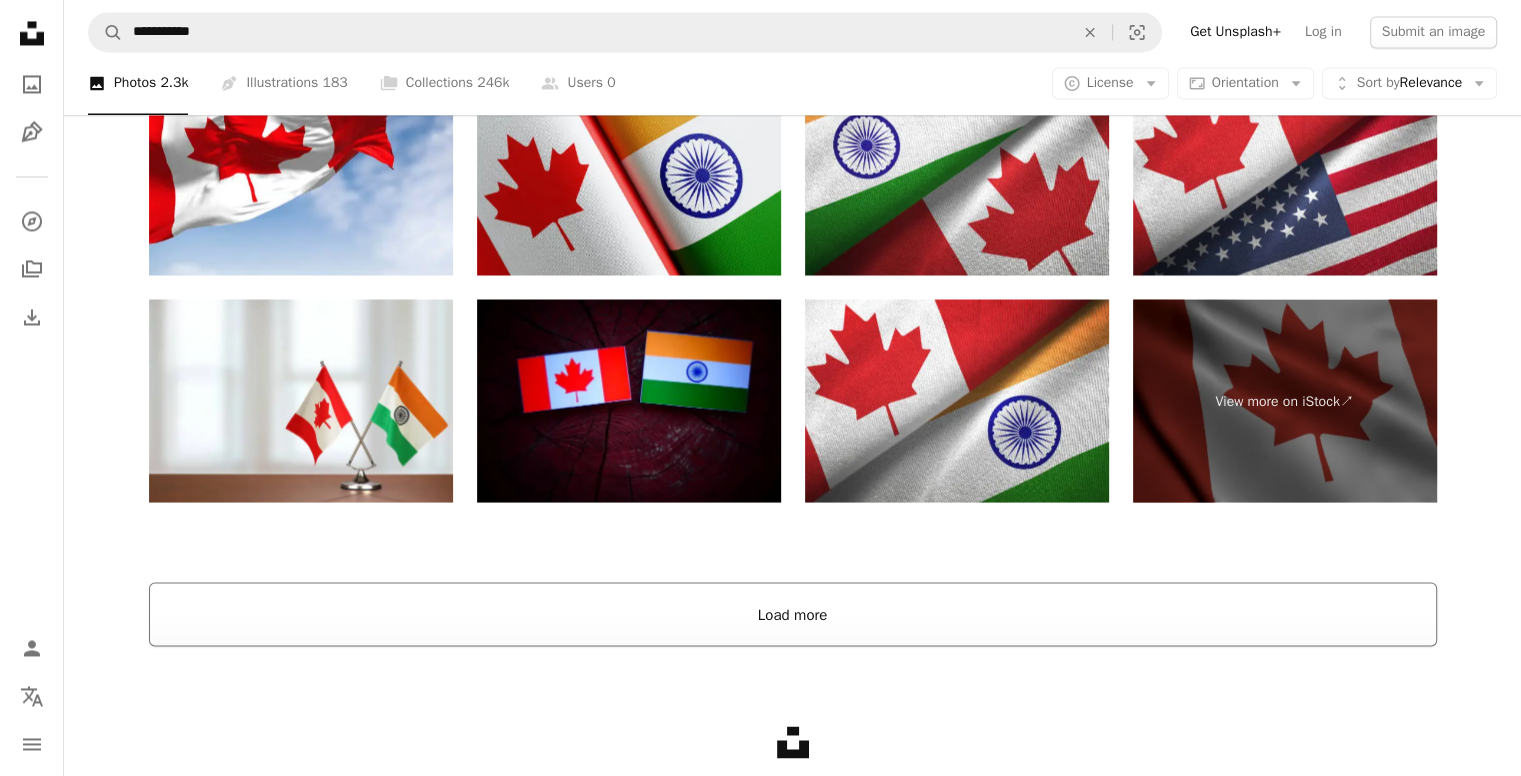 click on "Load more" at bounding box center [793, 614] 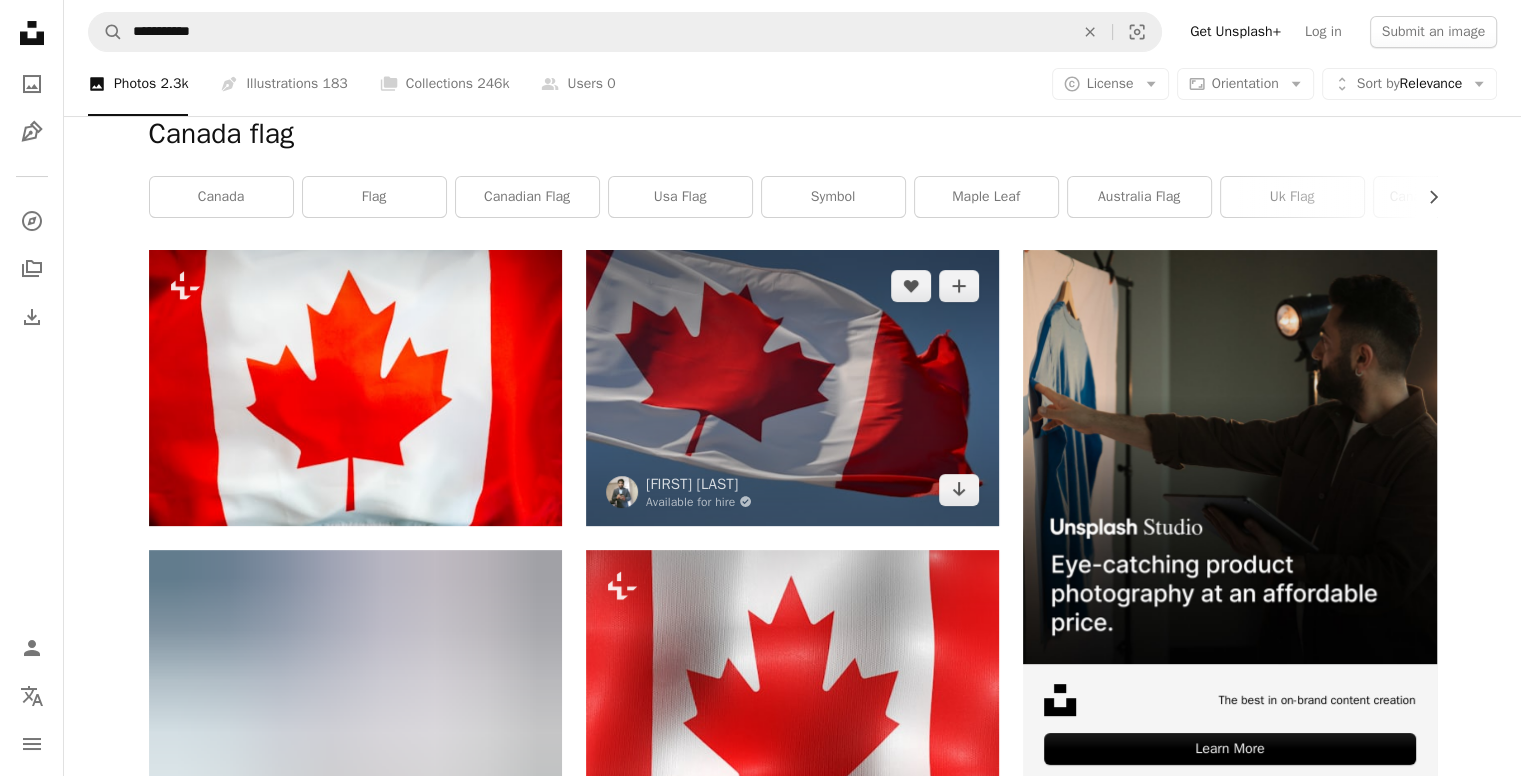 scroll, scrollTop: 400, scrollLeft: 0, axis: vertical 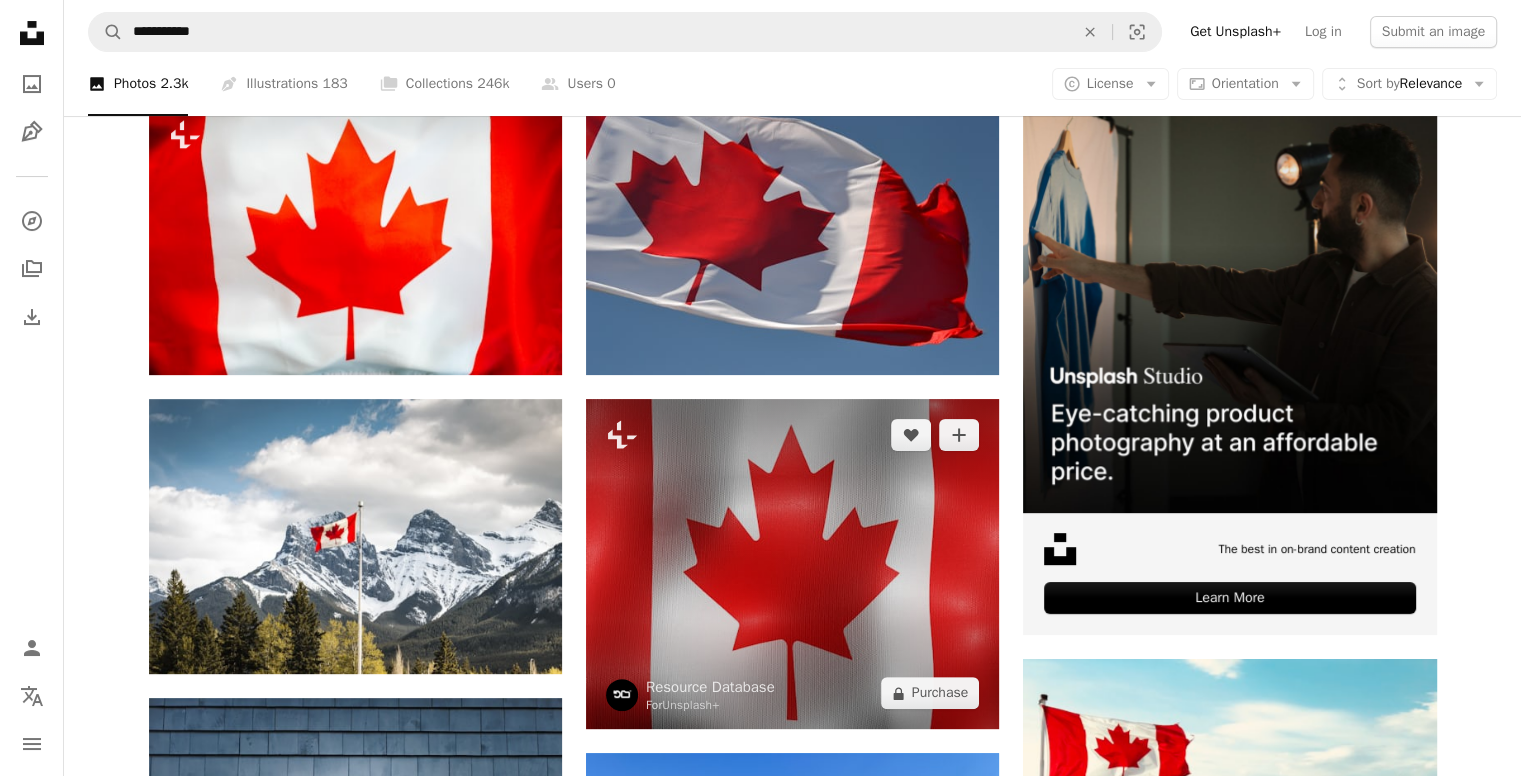 click at bounding box center [792, 564] 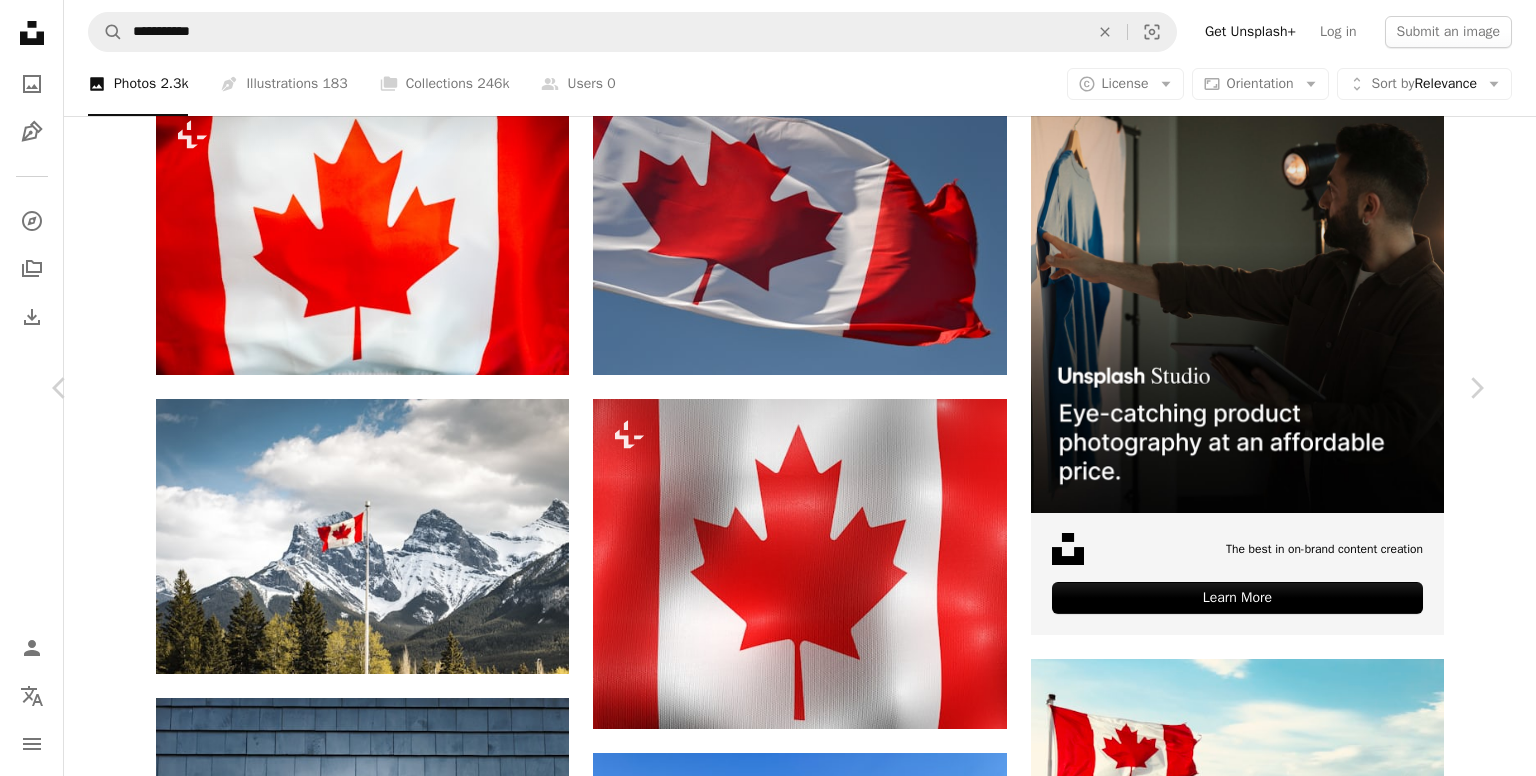 click on "An X shape" at bounding box center (20, 20) 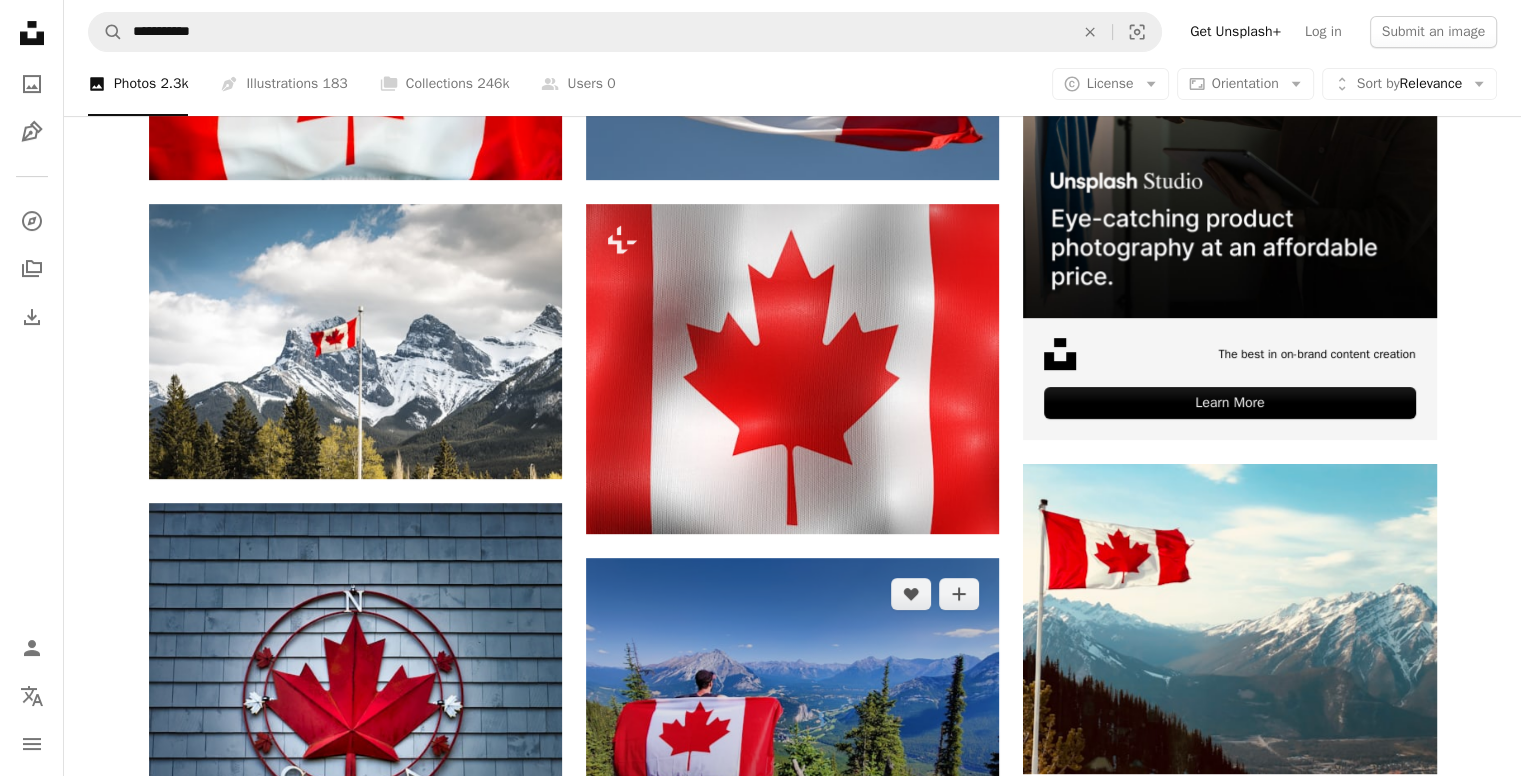 scroll, scrollTop: 600, scrollLeft: 0, axis: vertical 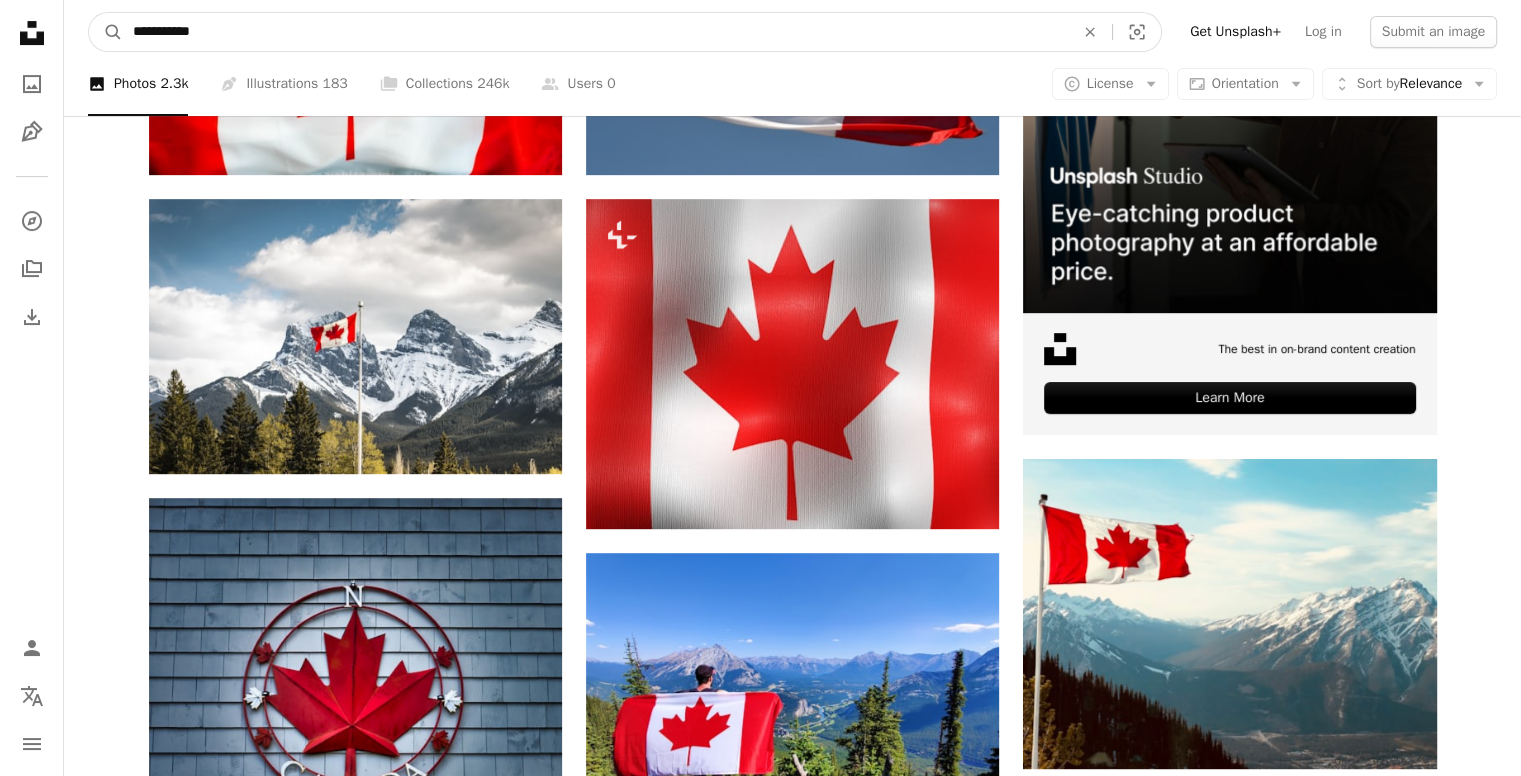 drag, startPoint x: 176, startPoint y: 33, endPoint x: 80, endPoint y: 17, distance: 97.3242 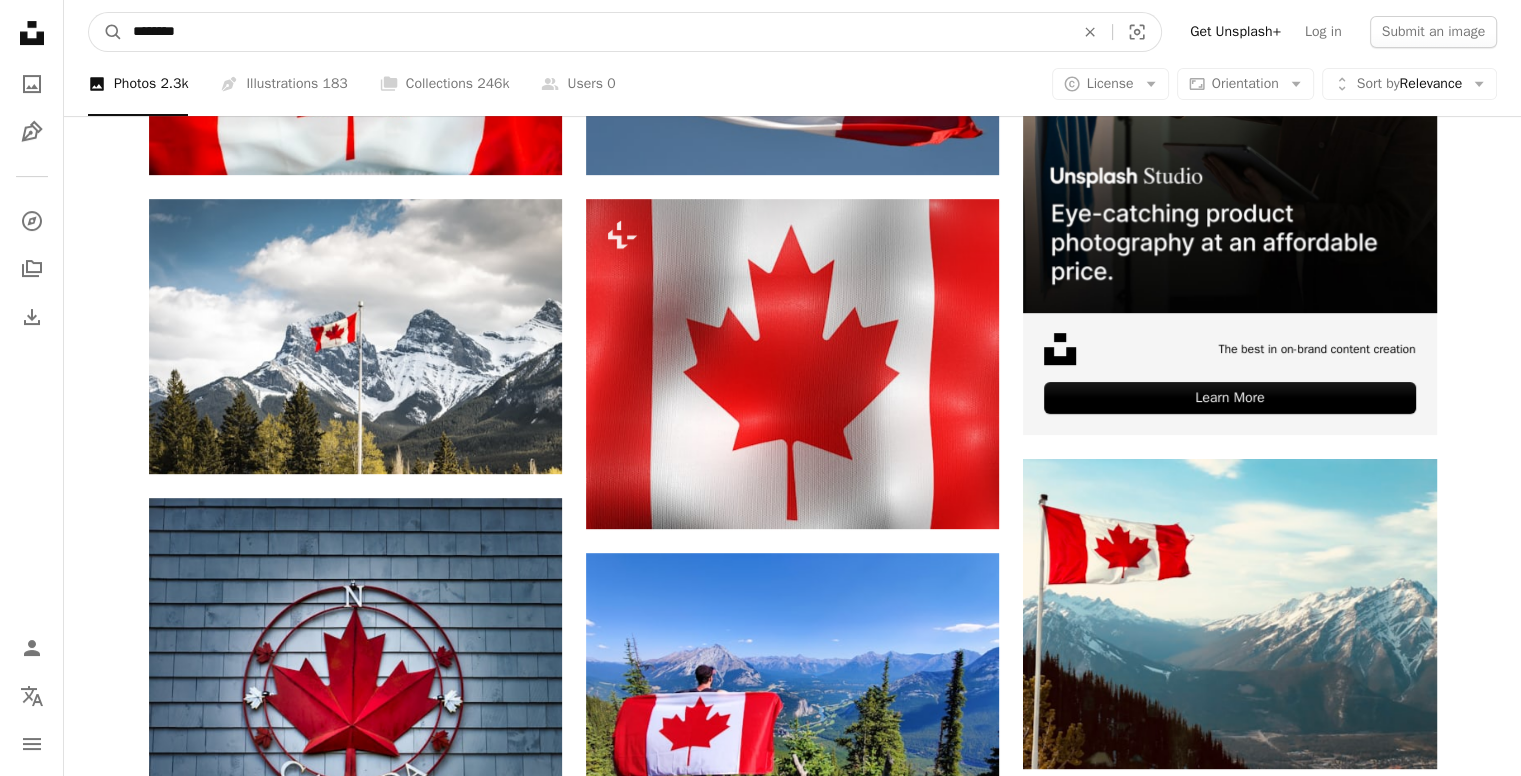type on "********" 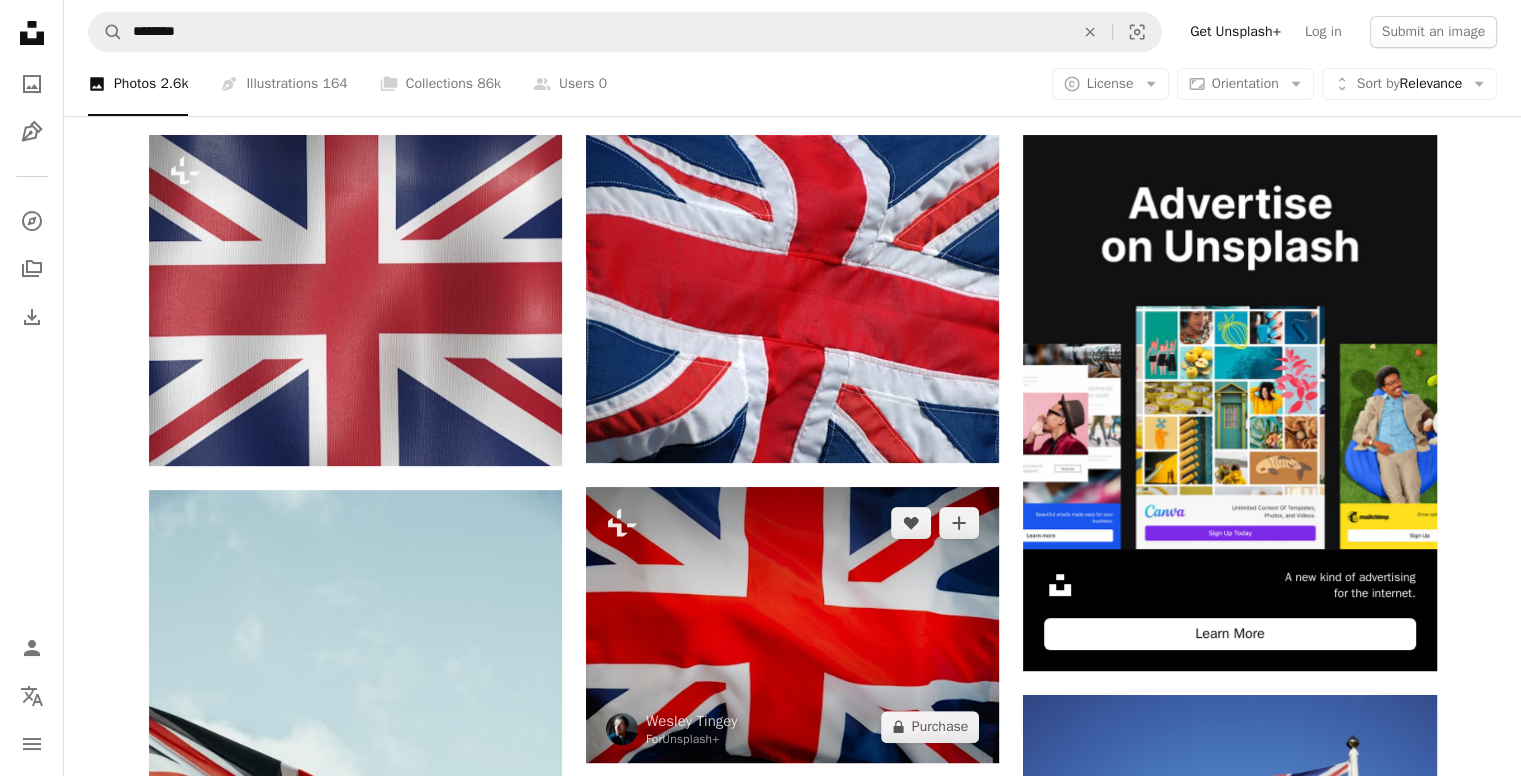 scroll, scrollTop: 400, scrollLeft: 0, axis: vertical 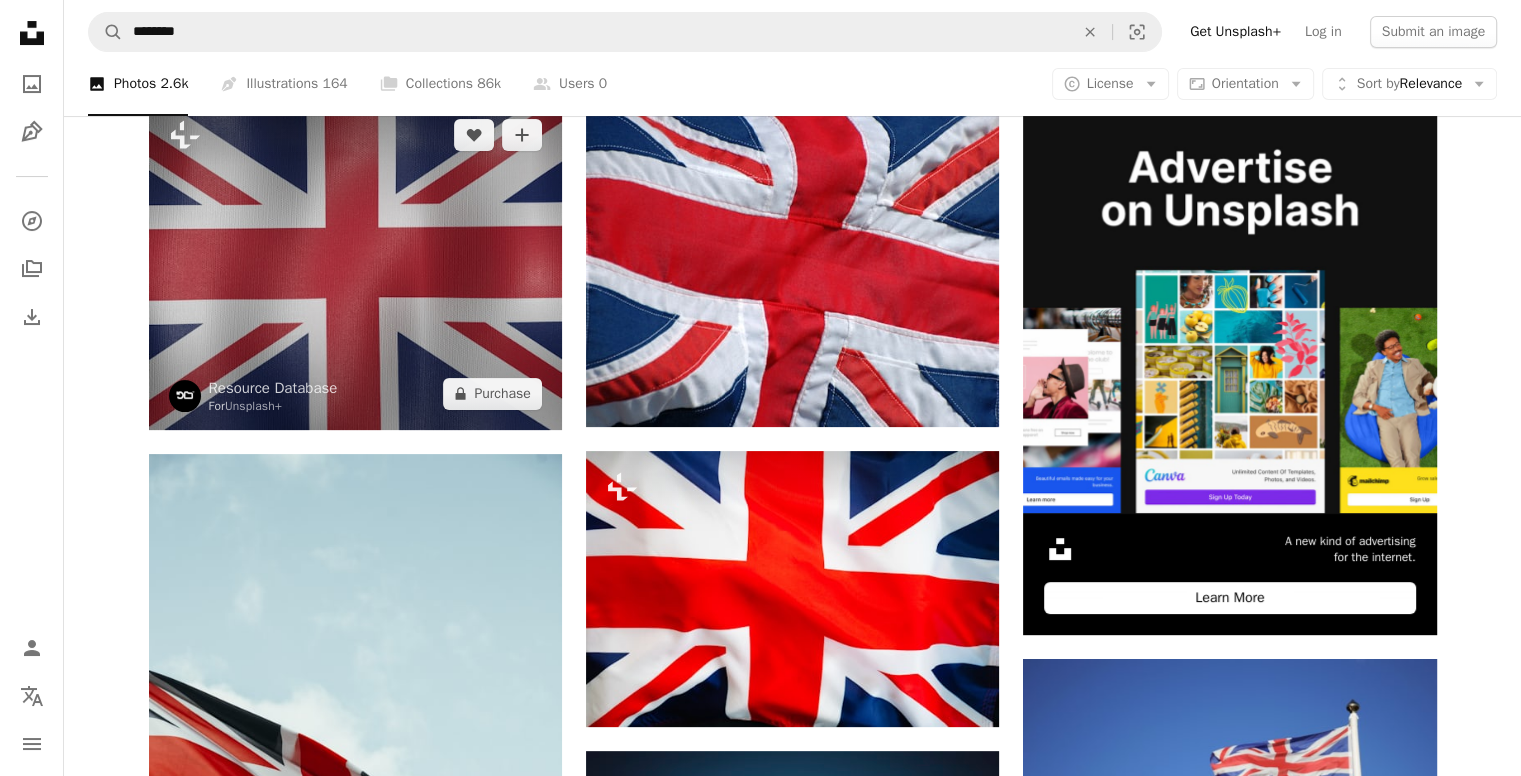 click at bounding box center (355, 264) 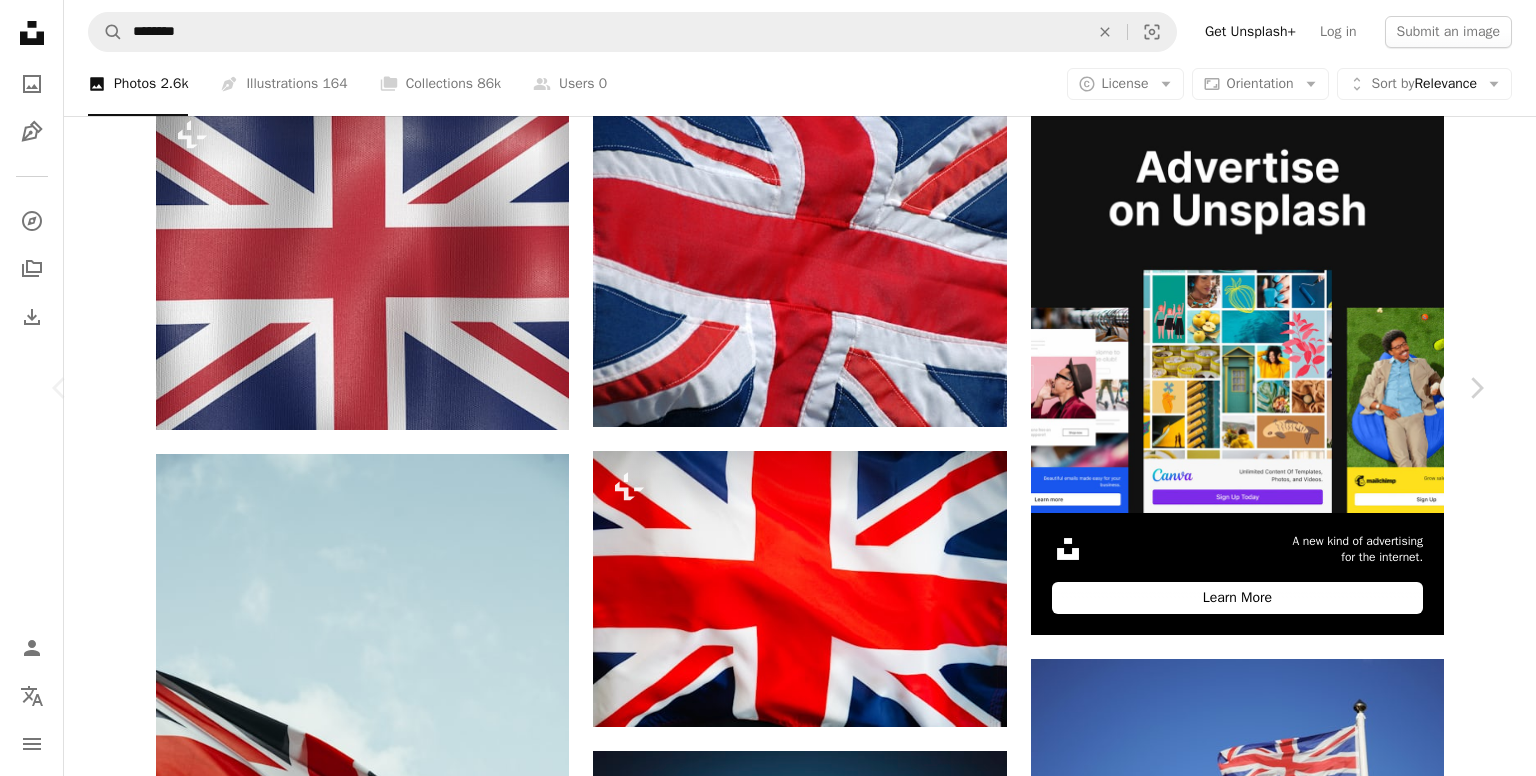 click on "An X shape" at bounding box center [20, 20] 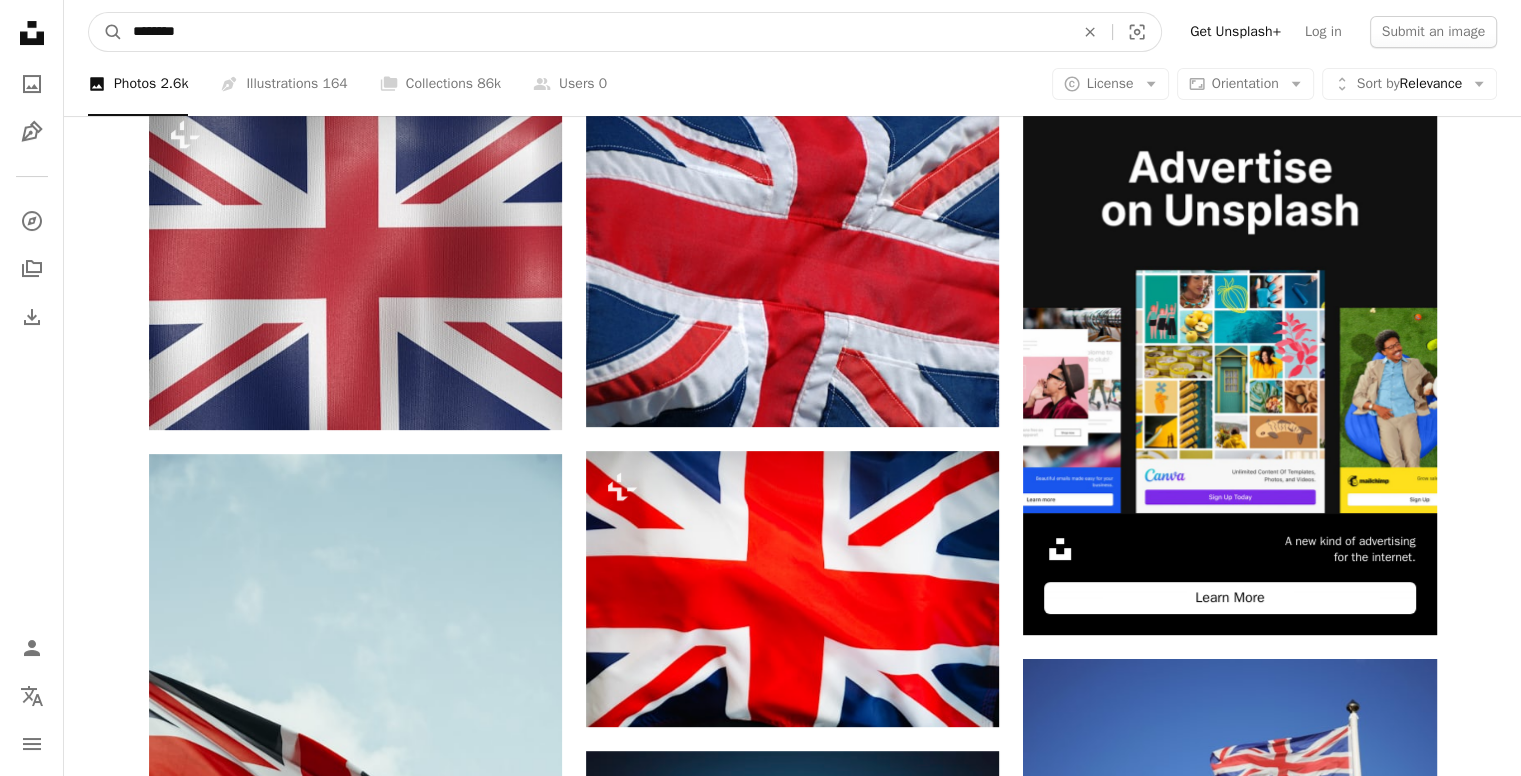 click on "********" at bounding box center [595, 32] 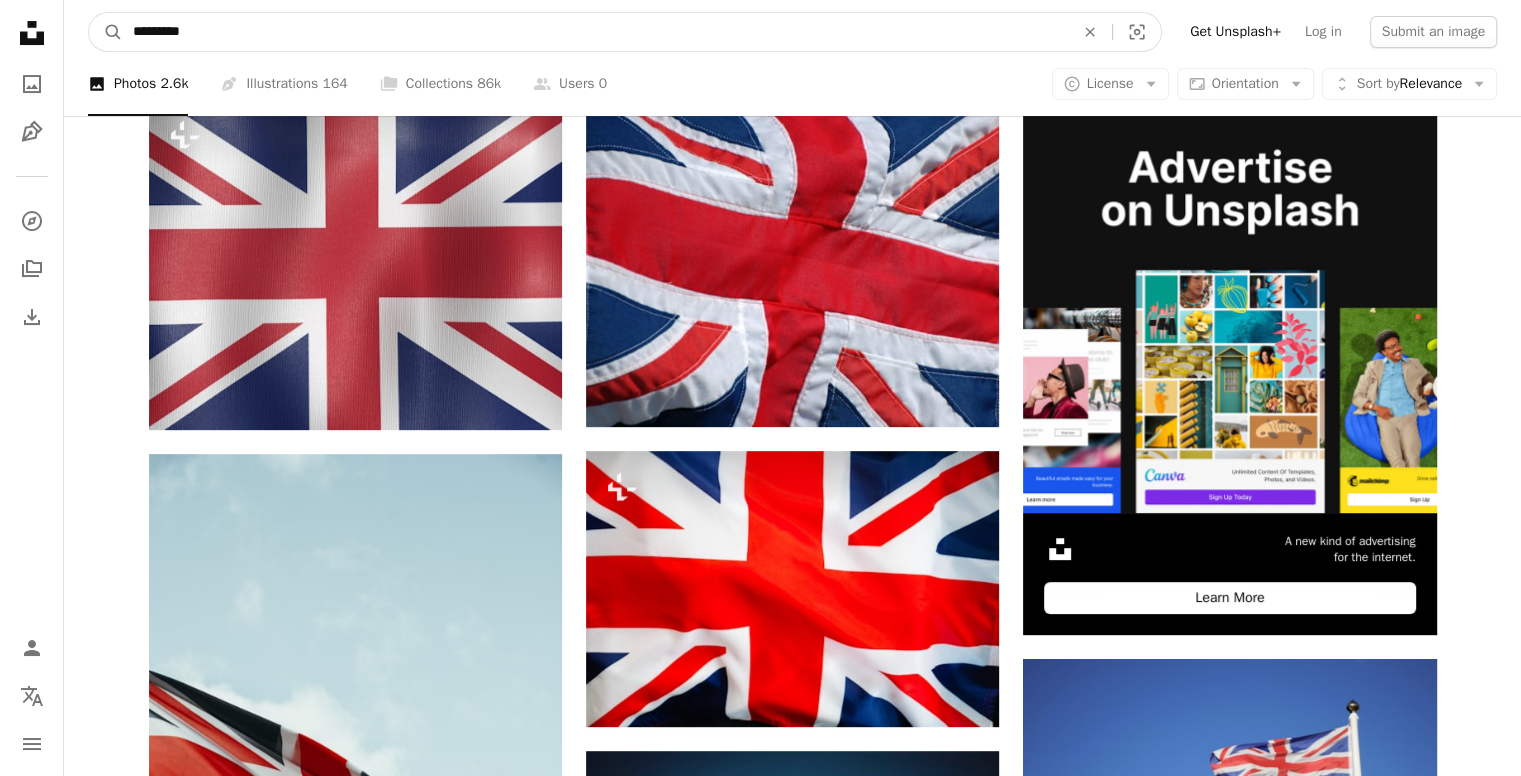 type on "*********" 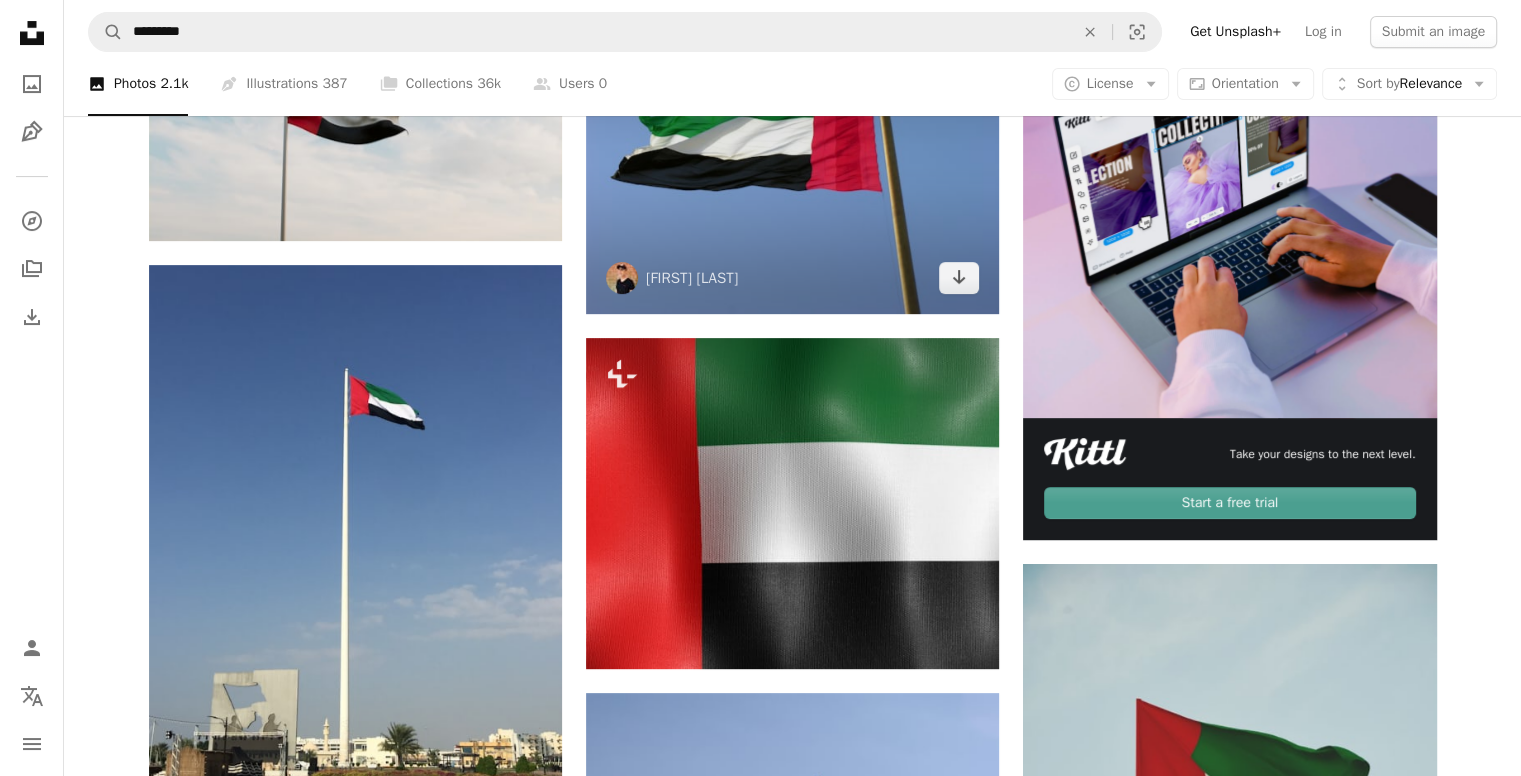 scroll, scrollTop: 500, scrollLeft: 0, axis: vertical 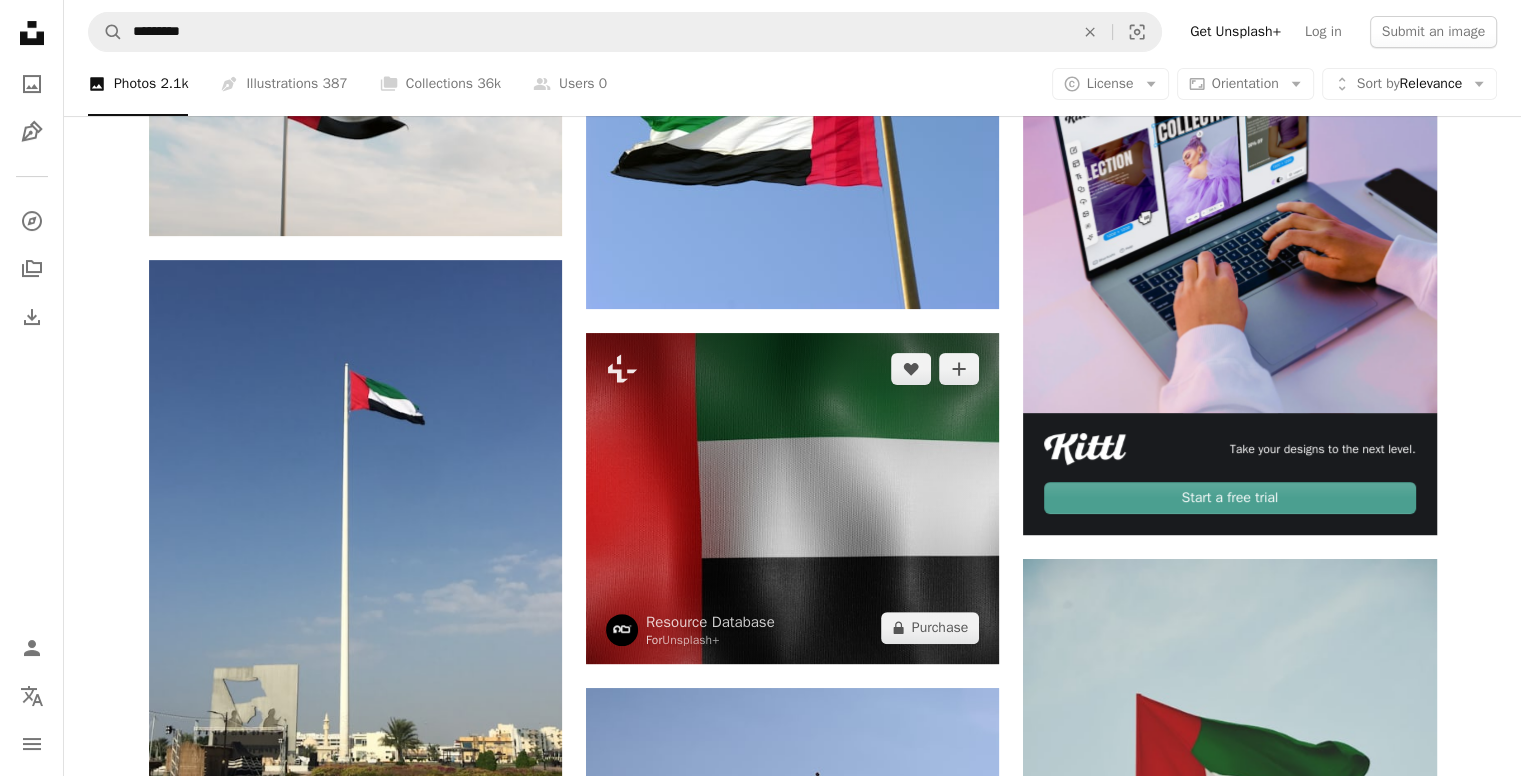 click at bounding box center (792, 498) 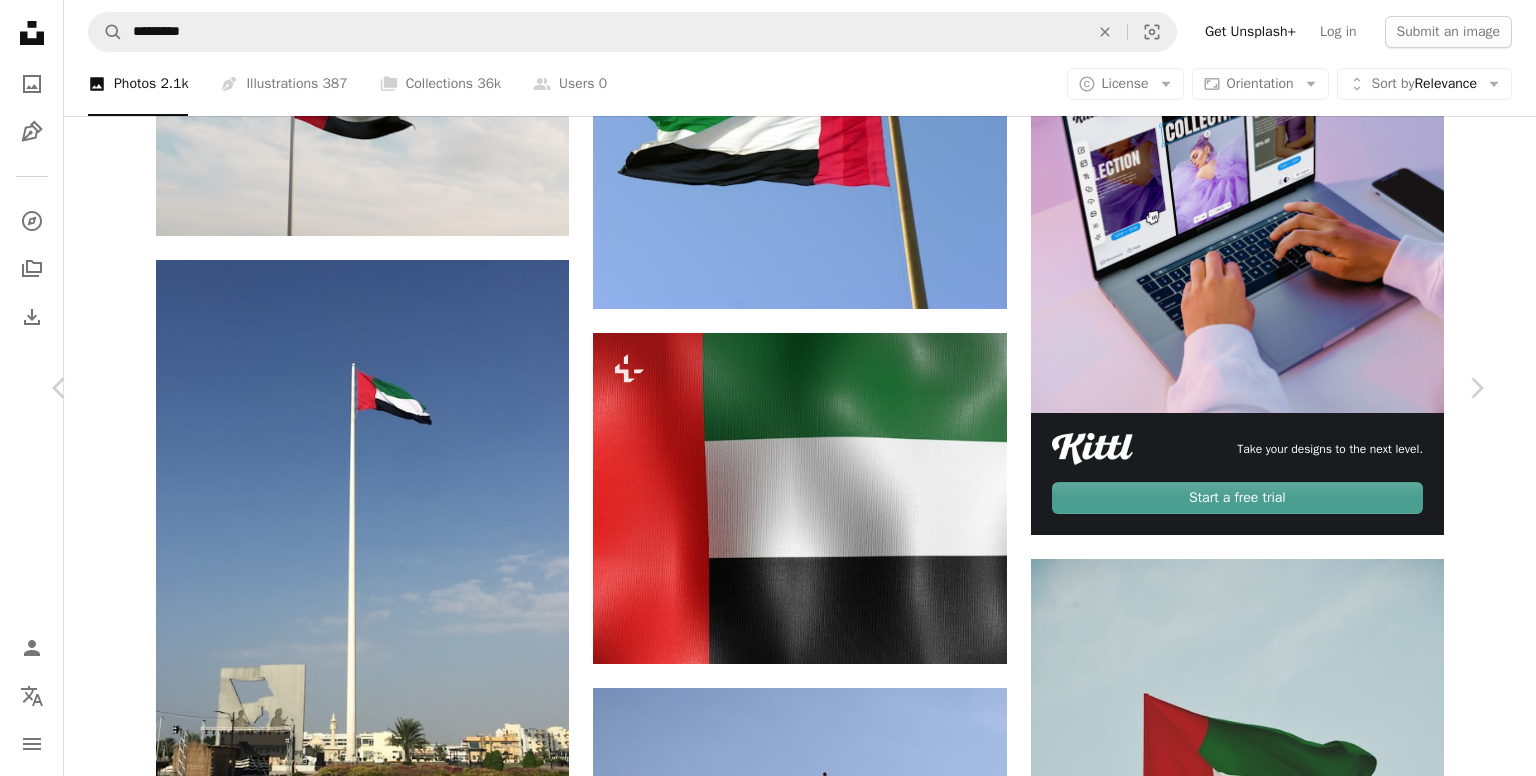 click on "An X shape" at bounding box center [20, 20] 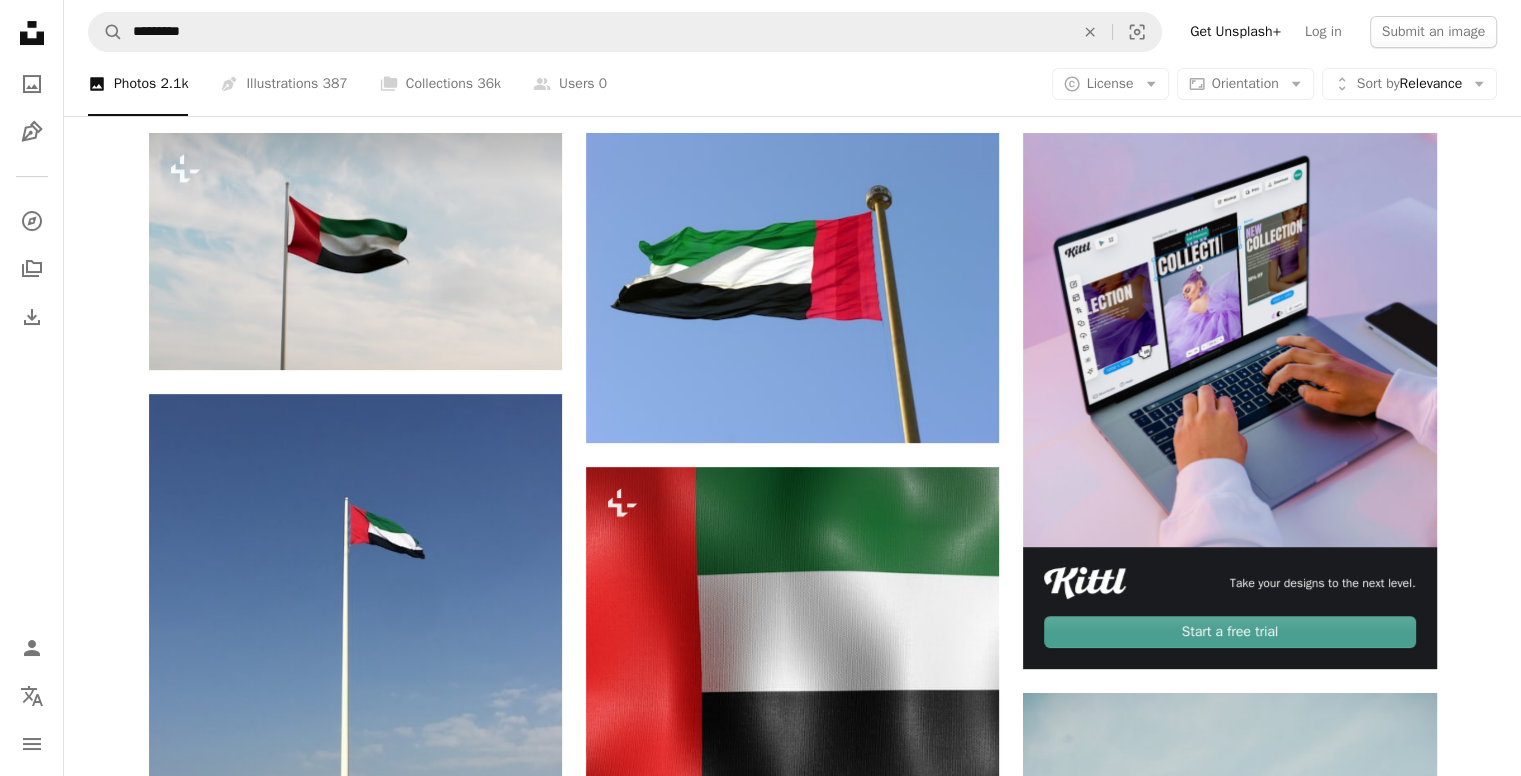 scroll, scrollTop: 300, scrollLeft: 0, axis: vertical 